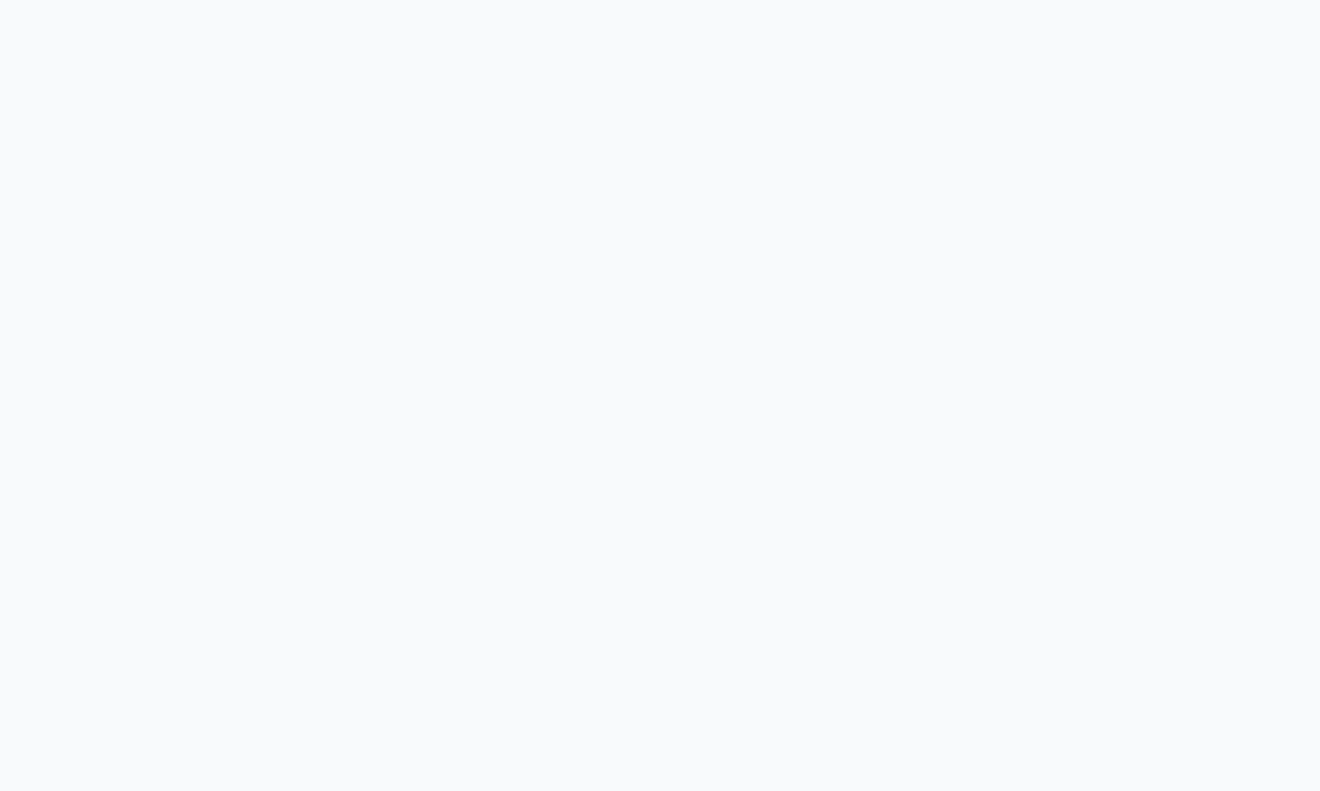 scroll, scrollTop: 0, scrollLeft: 0, axis: both 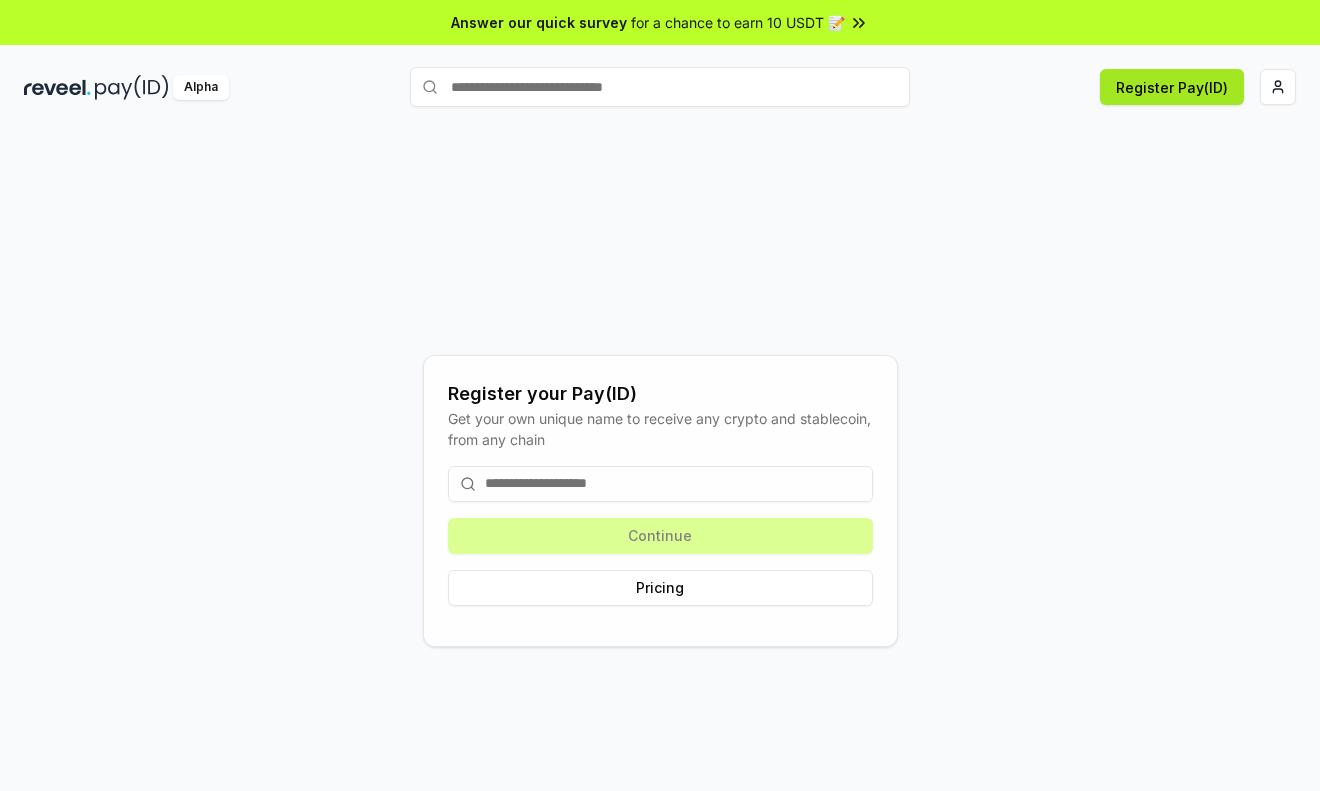 click on "Register Pay(ID)" at bounding box center [1172, 87] 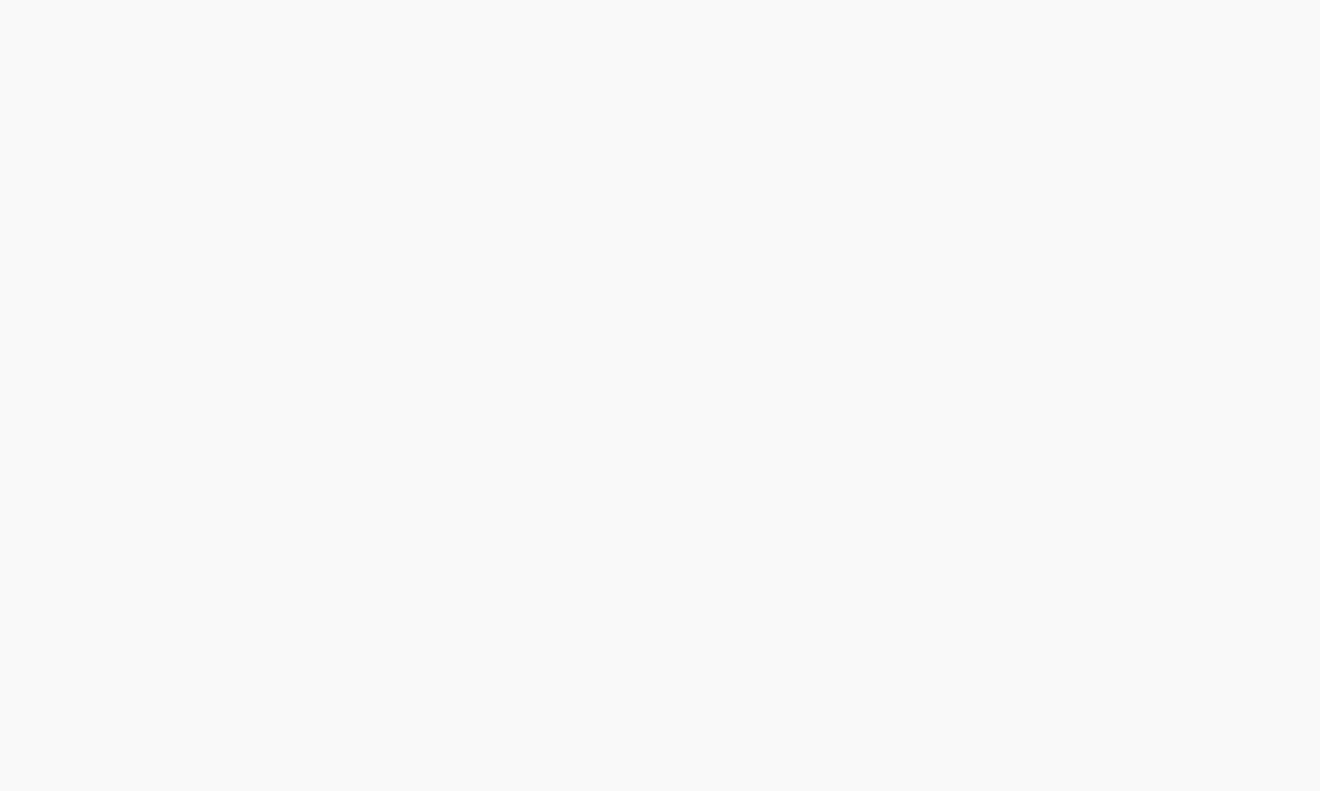 scroll, scrollTop: 0, scrollLeft: 0, axis: both 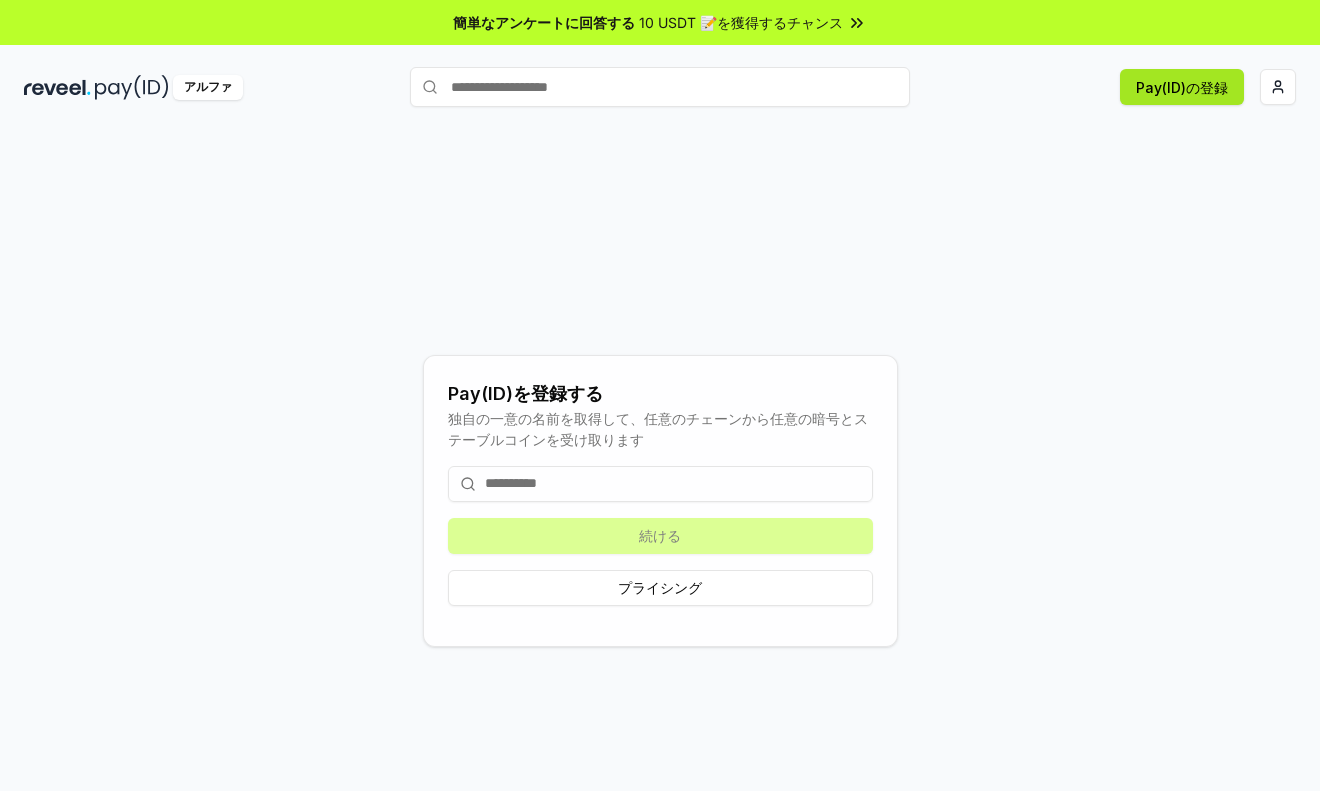 click on "Pay(ID)の登録" at bounding box center [1182, 87] 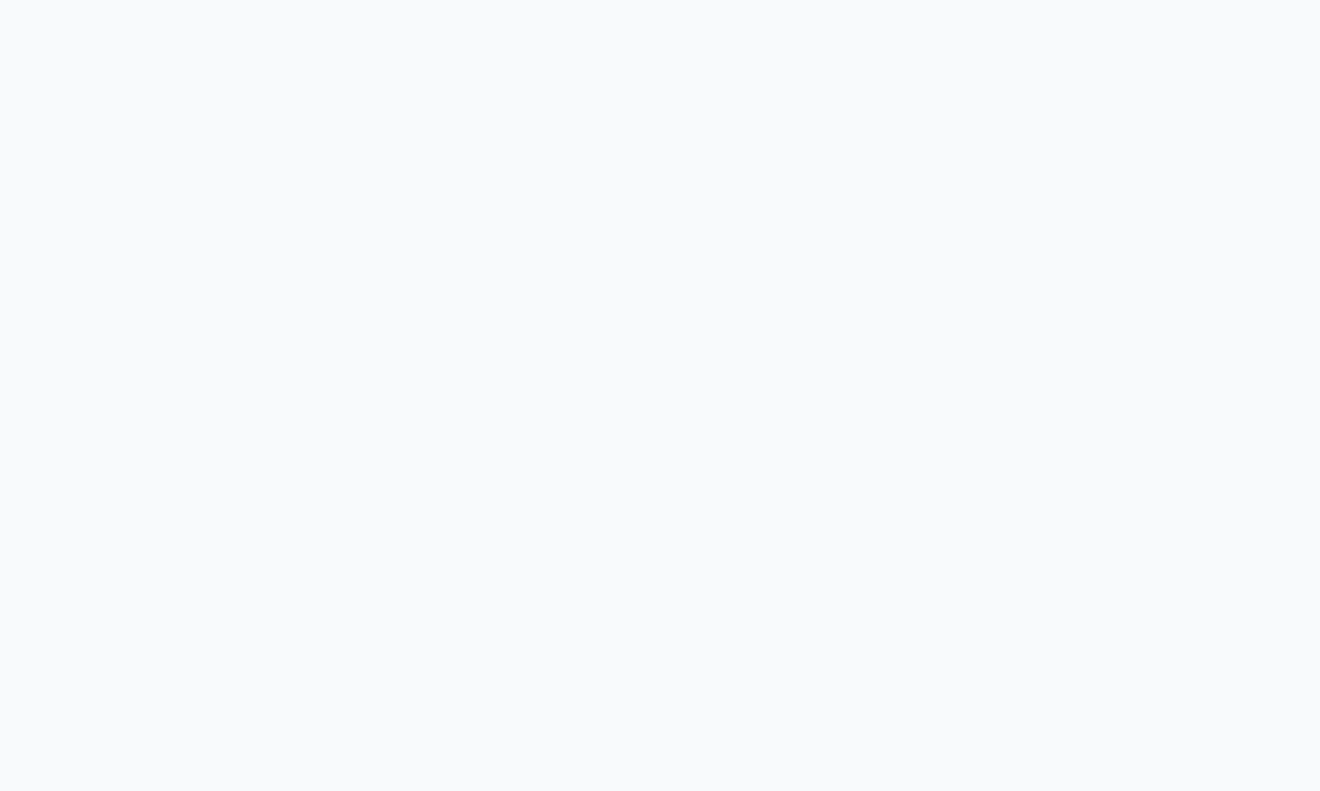 scroll, scrollTop: 0, scrollLeft: 0, axis: both 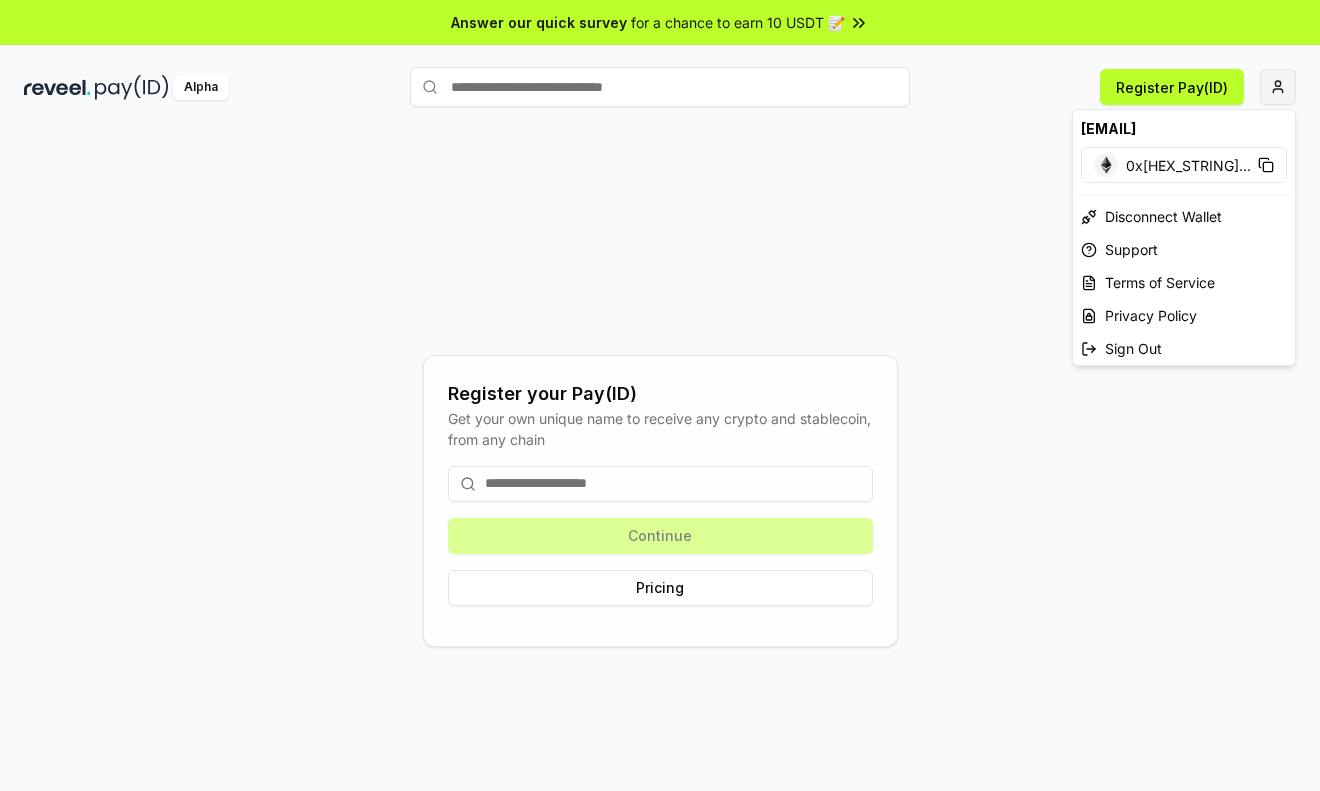 click on "Answer our quick survey for a chance to earn 10 USDT 📝 Alpha Register Pay(ID) Register your Pay(ID) Get your own unique name to receive any crypto and stablecoin, from any chain Continue Pricing [EMAIL]   0x[HEX_STRING] ...     Disconnect Wallet   Support   Terms of Service   Privacy Policy   Sign Out" at bounding box center (660, 395) 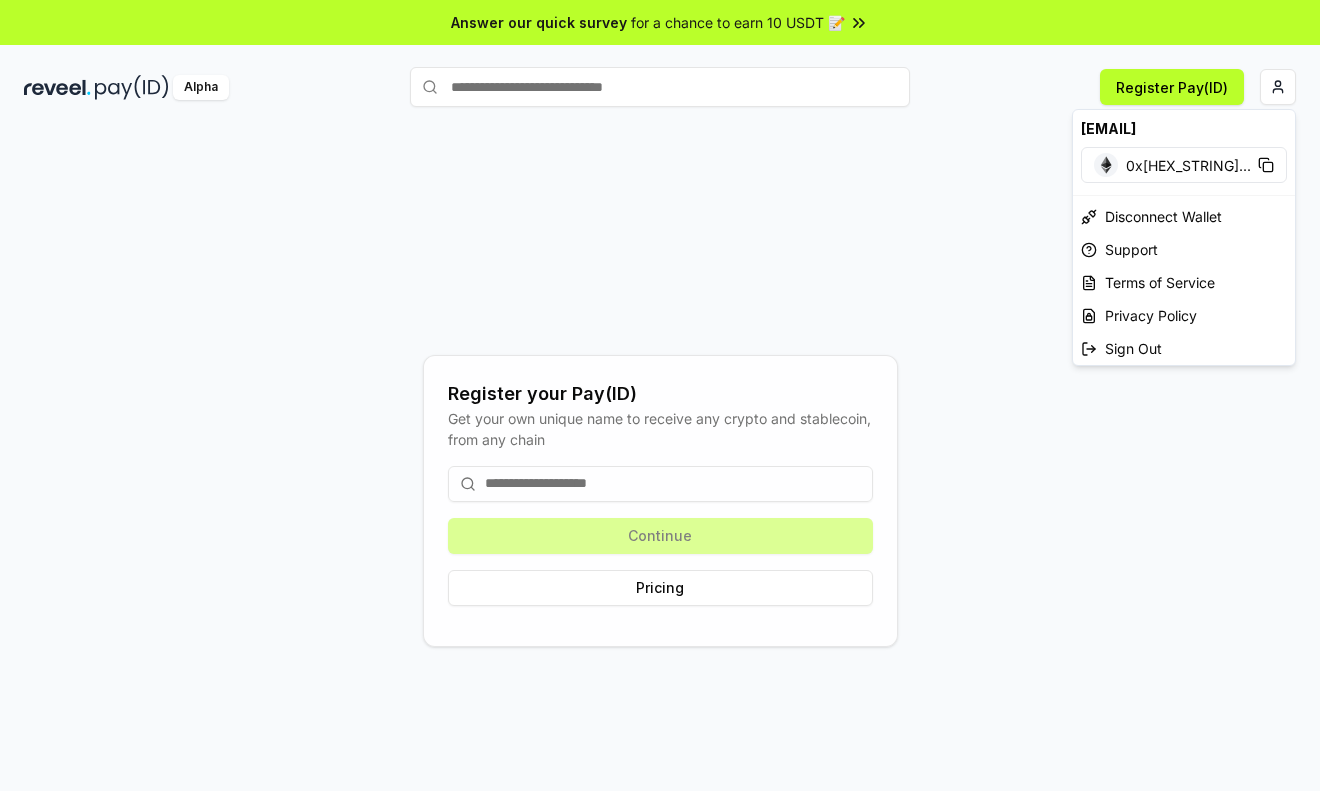 drag, startPoint x: 1278, startPoint y: 131, endPoint x: 1073, endPoint y: 146, distance: 205.54805 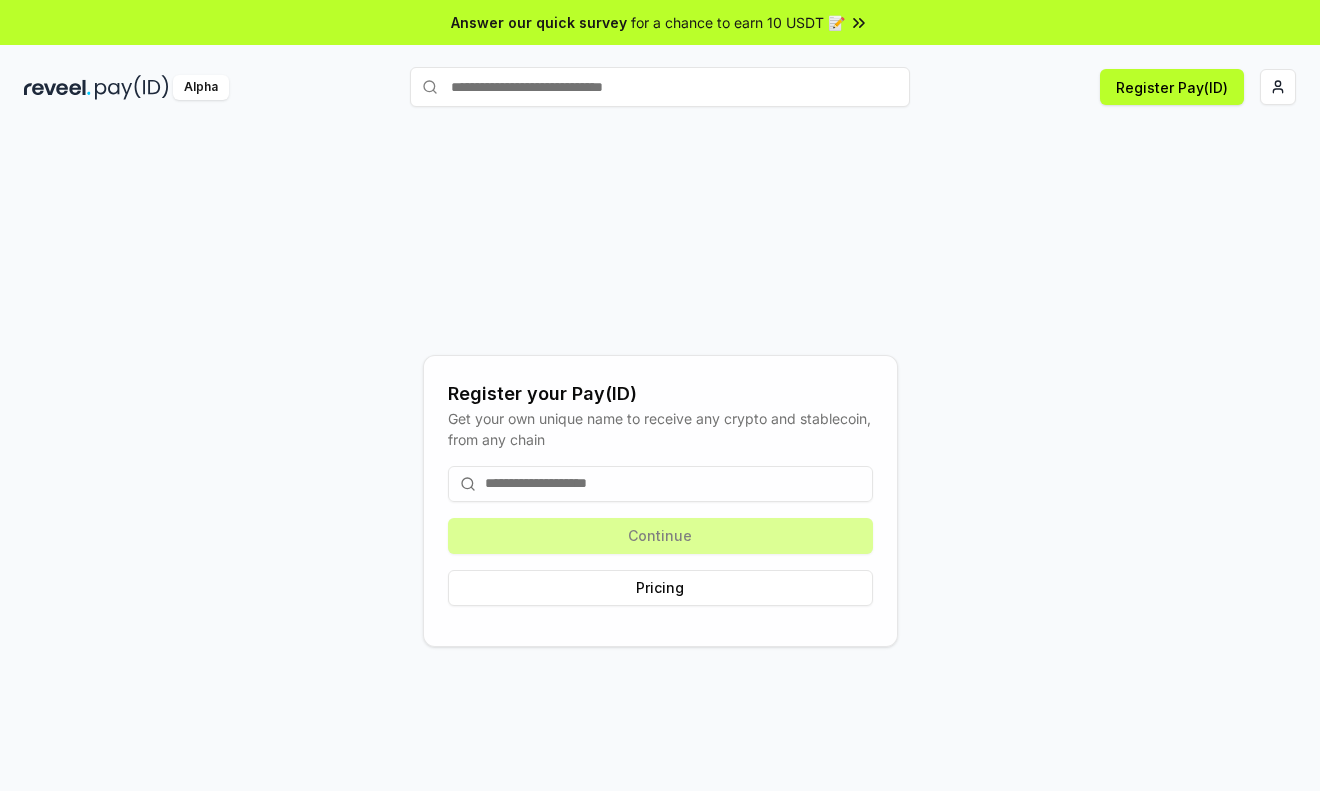 click at bounding box center [660, 484] 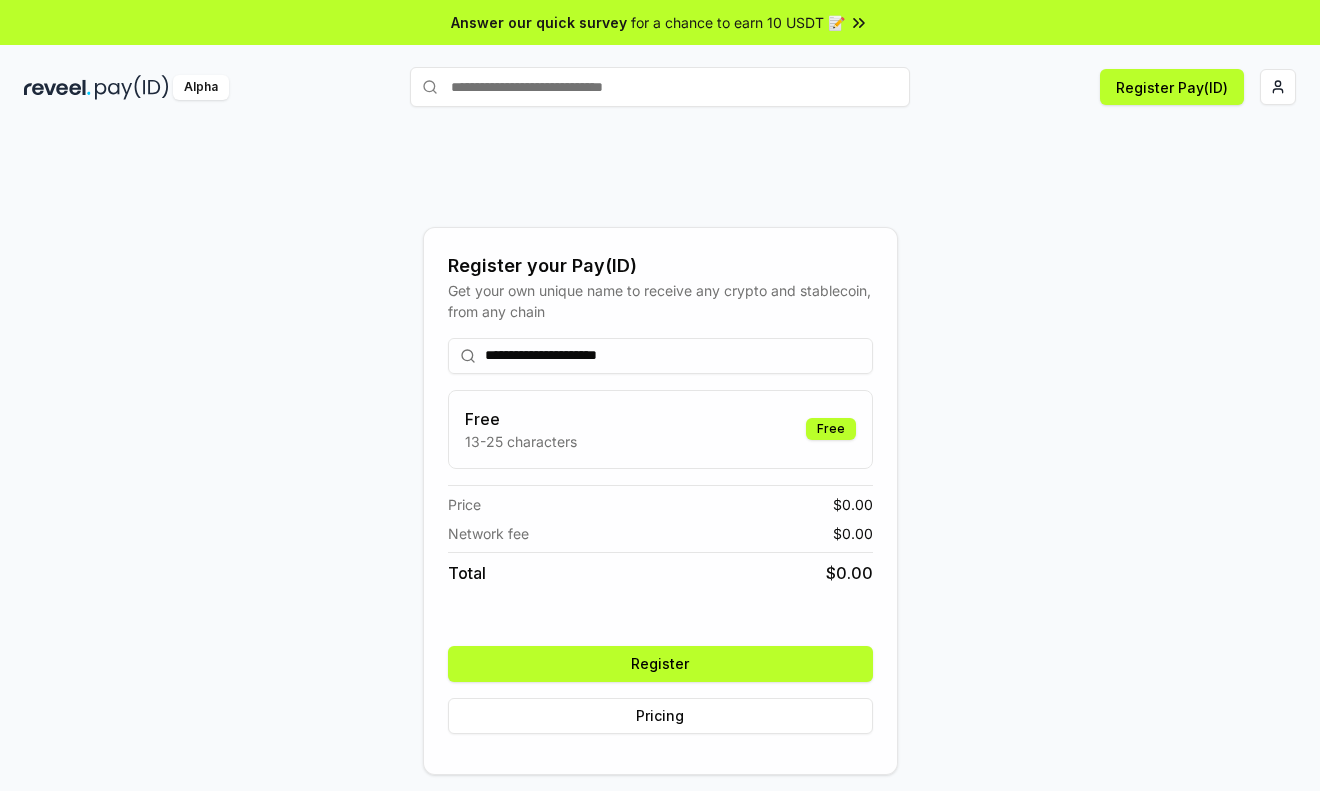 scroll, scrollTop: 37, scrollLeft: 0, axis: vertical 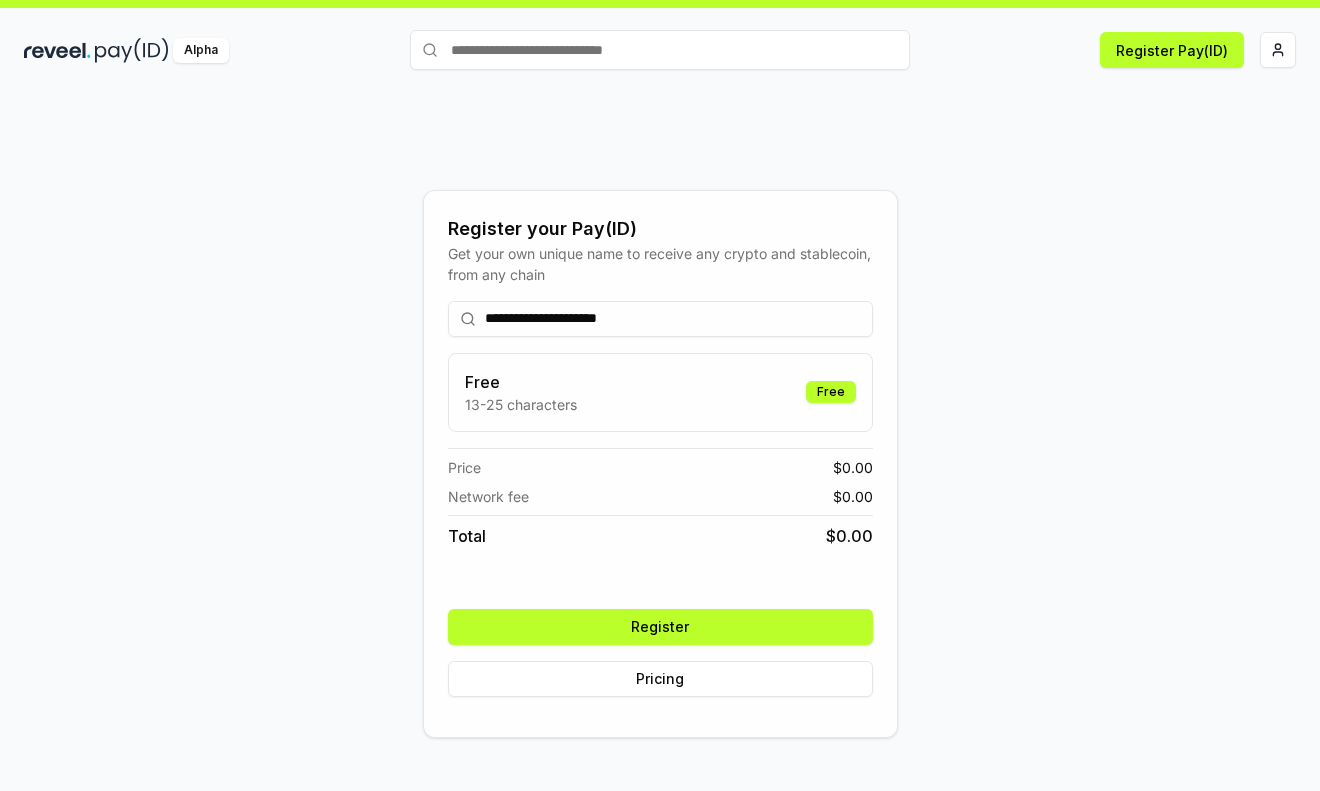 type on "**********" 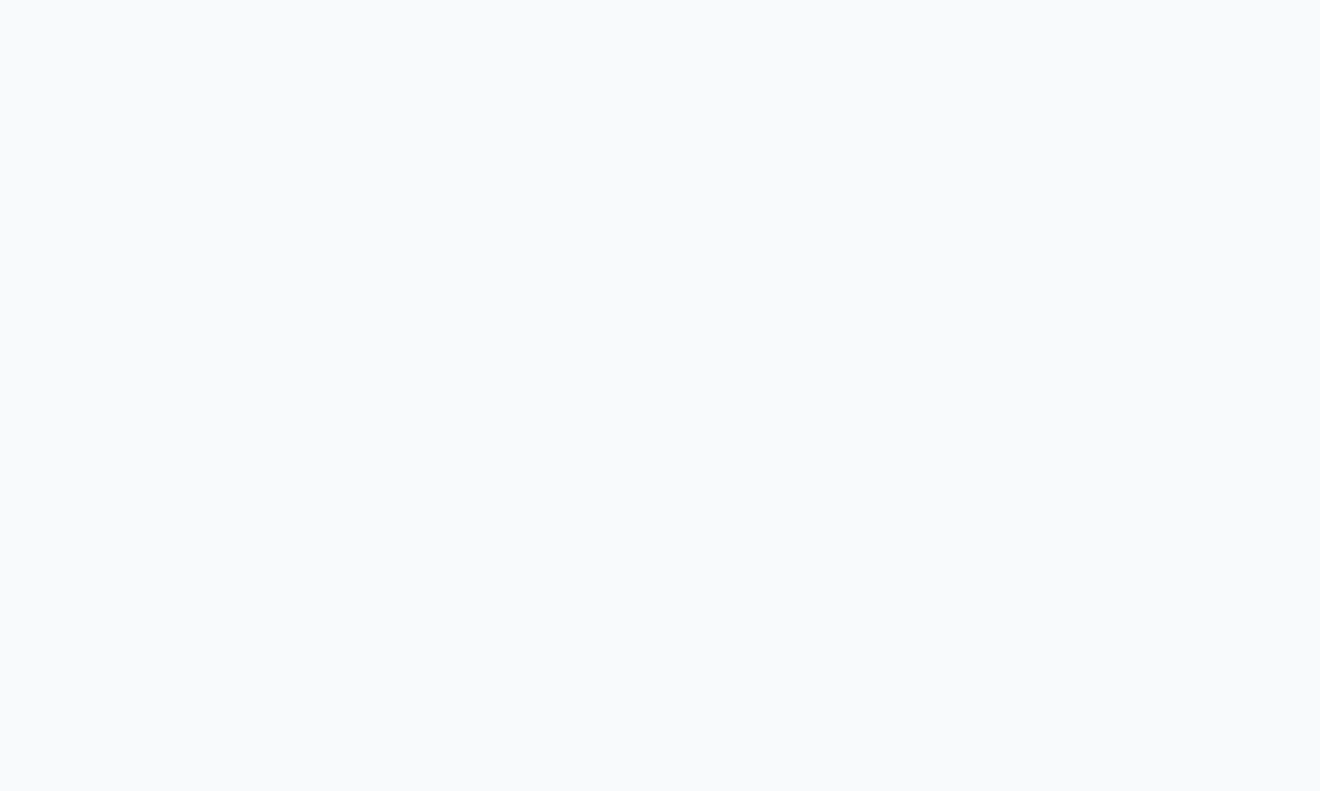 scroll, scrollTop: 0, scrollLeft: 0, axis: both 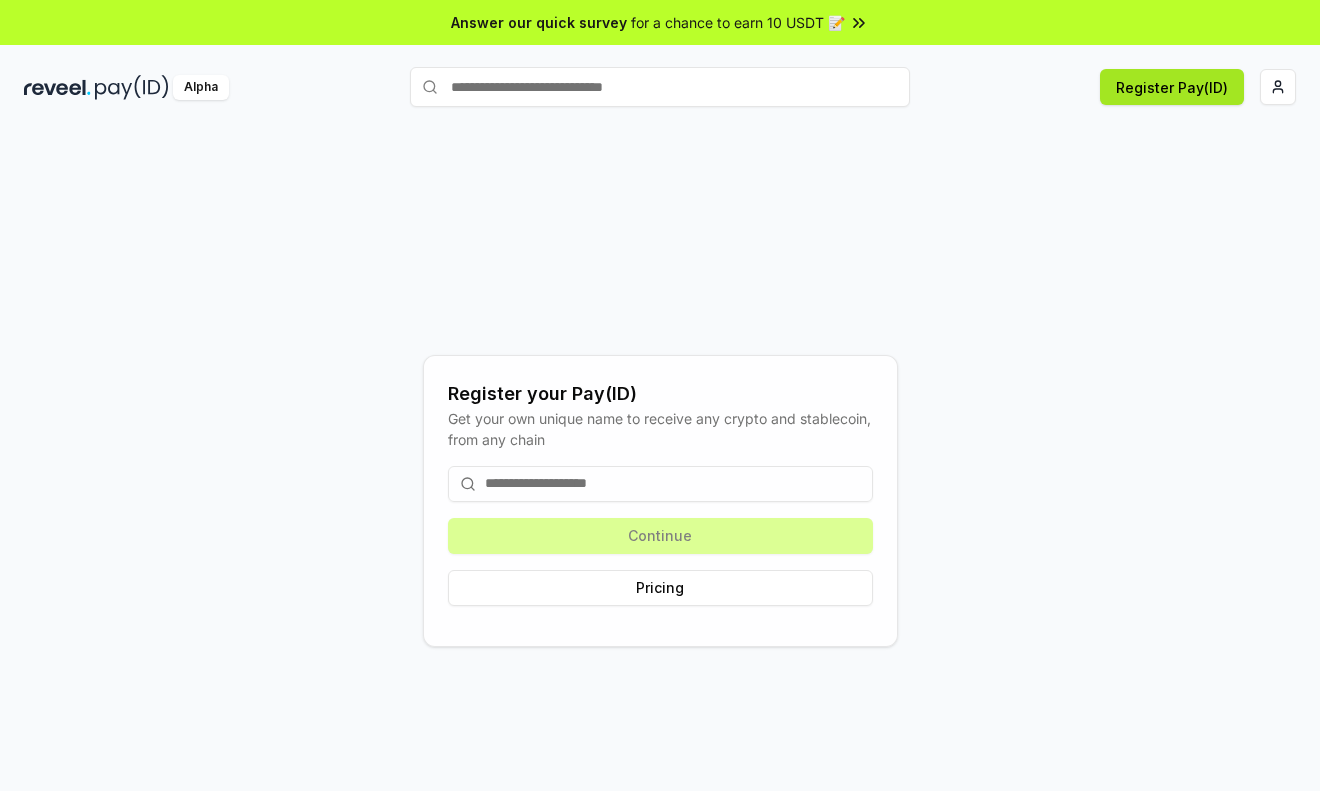 click on "Register Pay(ID)" at bounding box center (1172, 87) 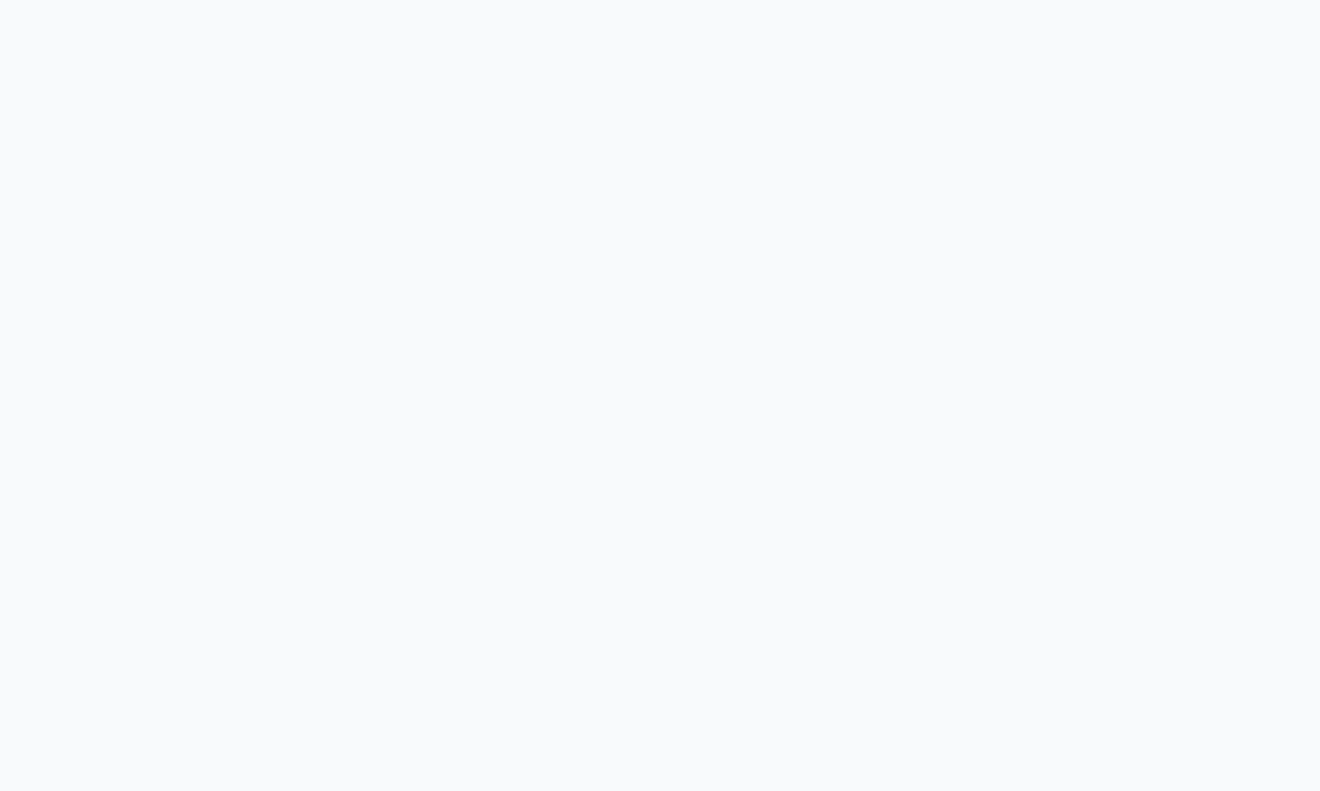 scroll, scrollTop: 0, scrollLeft: 0, axis: both 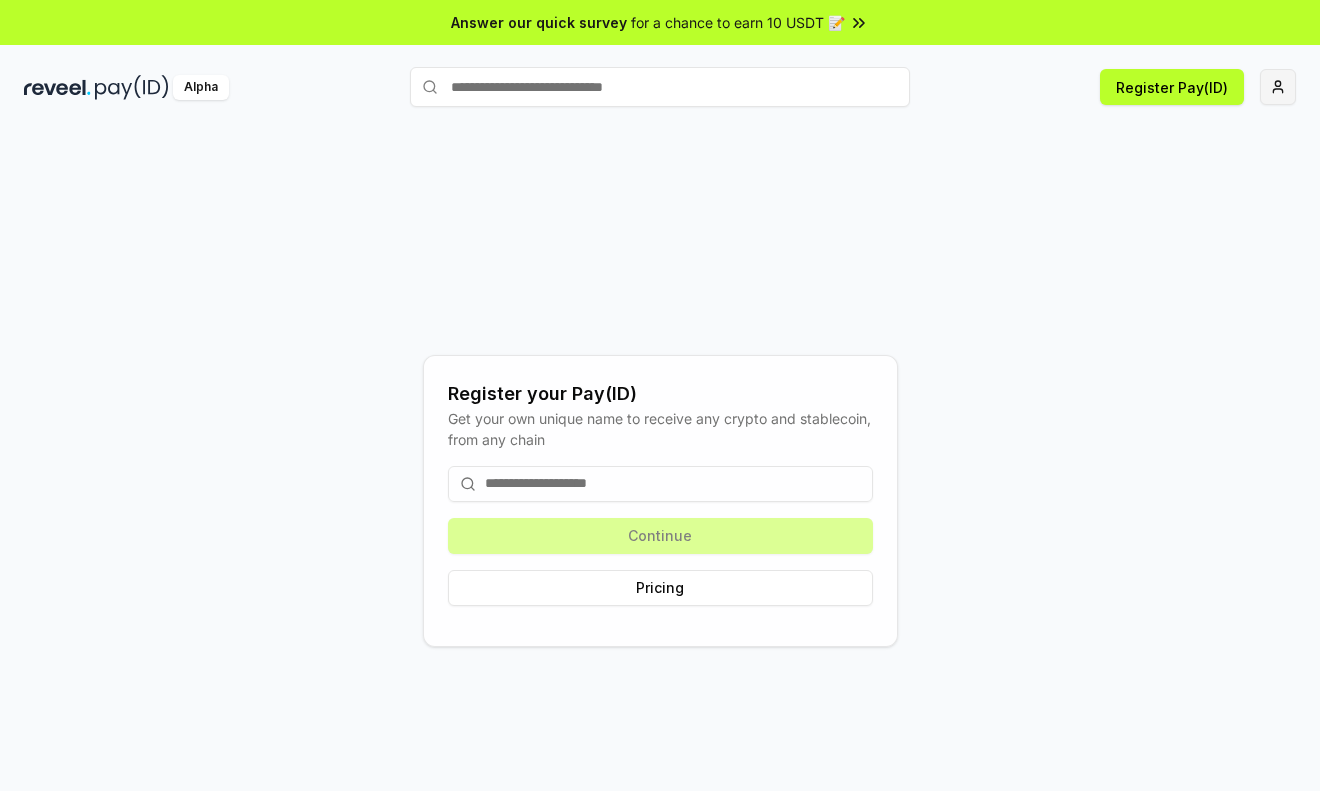 click on "Answer our quick survey for a chance to earn 10 USDT 📝 Alpha Register Pay(ID) Register your Pay(ID) Get your own unique name to receive any crypto and stablecoin, from any chain Continue Pricing" at bounding box center (660, 395) 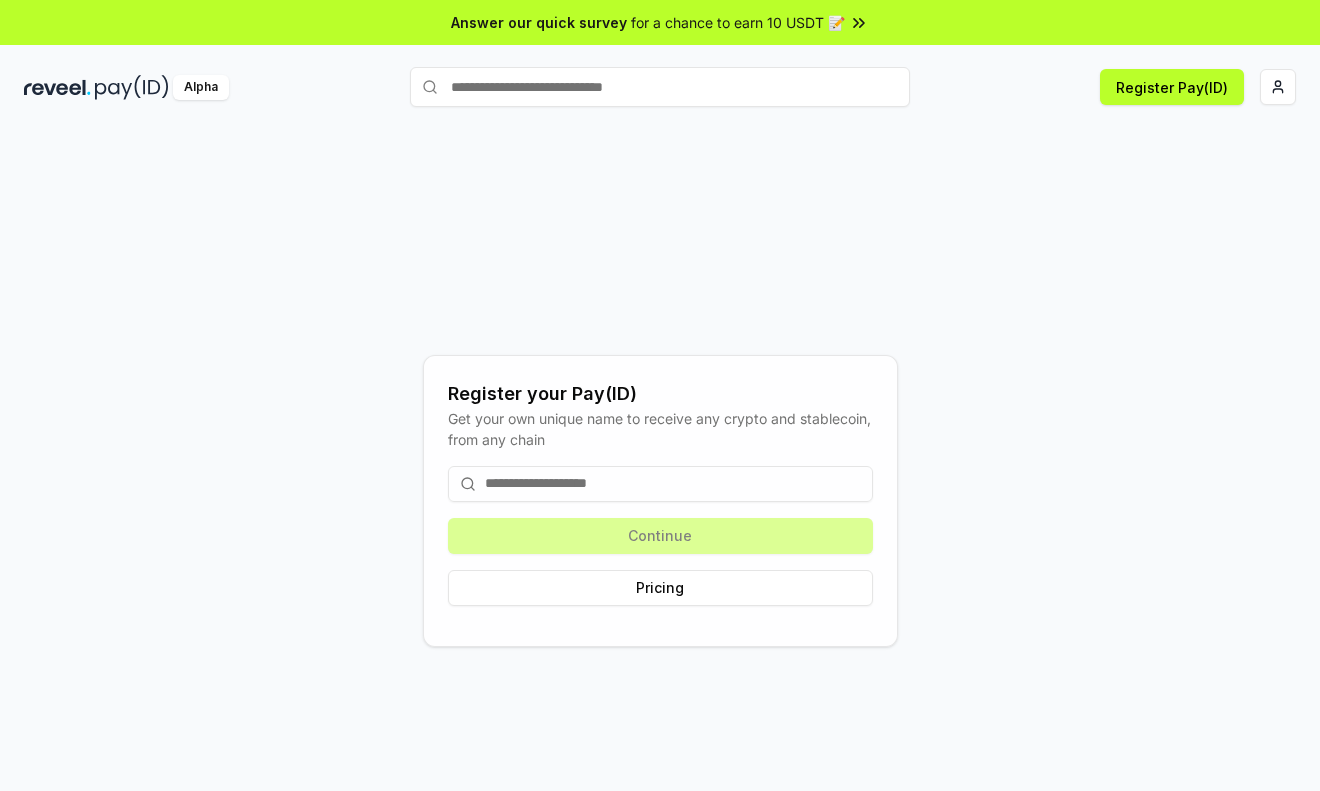 click on "Answer our quick survey for a chance to earn 10 USDT 📝 Alpha Register Pay(ID) Register your Pay(ID) Get your own unique name to receive any crypto and stablecoin, from any chain Continue Pricing impala19900530@gmail.com   0x9e720B658169 ...     Disconnect Wallet   Support   Terms of Service   Privacy Policy   Sign Out" at bounding box center (660, 395) 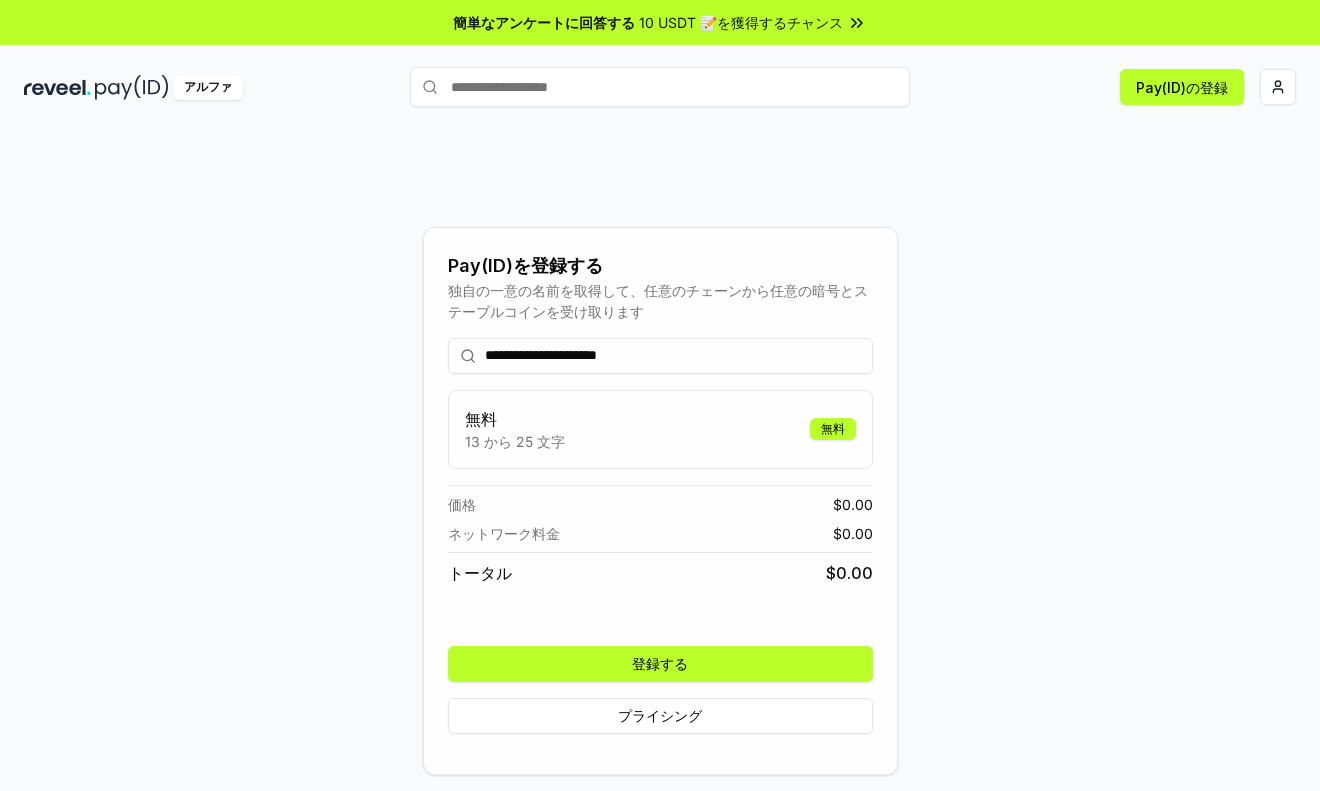 click on "**********" at bounding box center (660, 356) 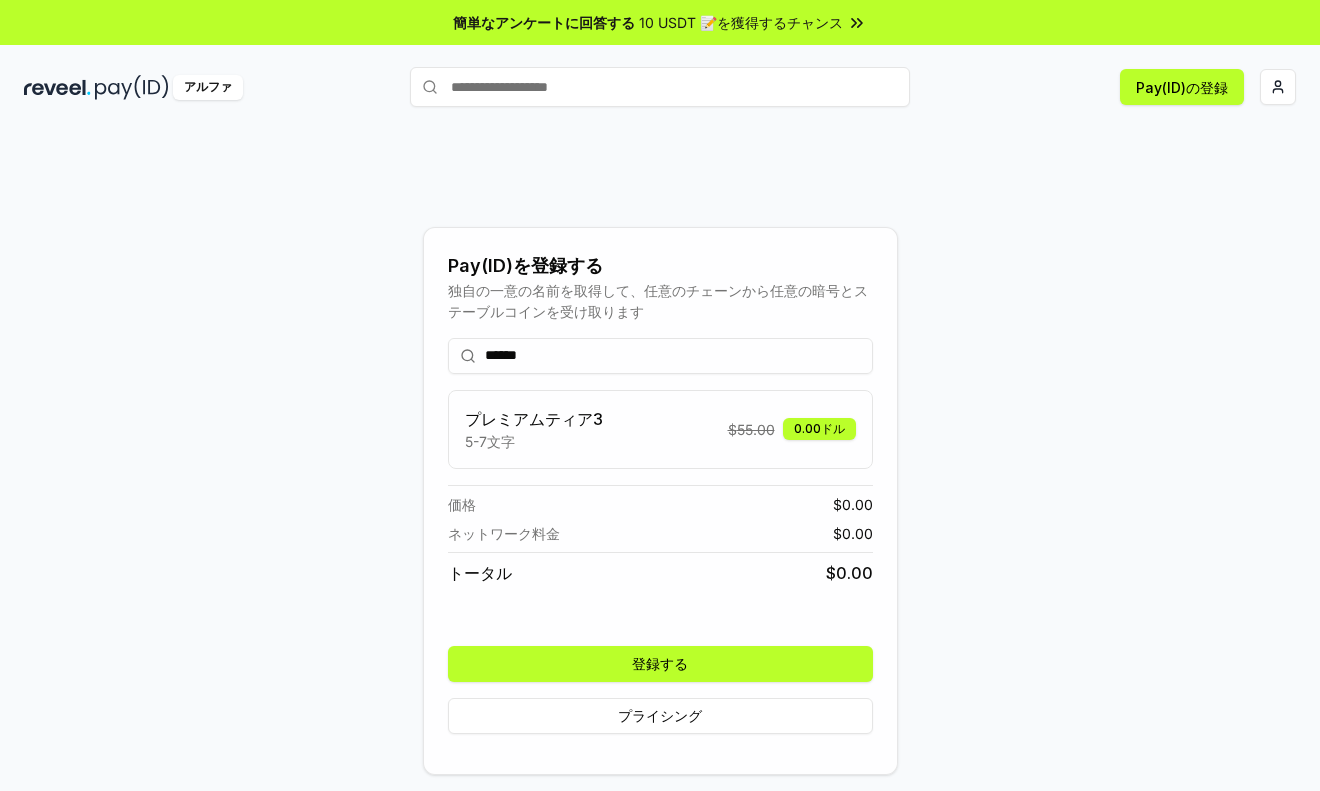 type on "******" 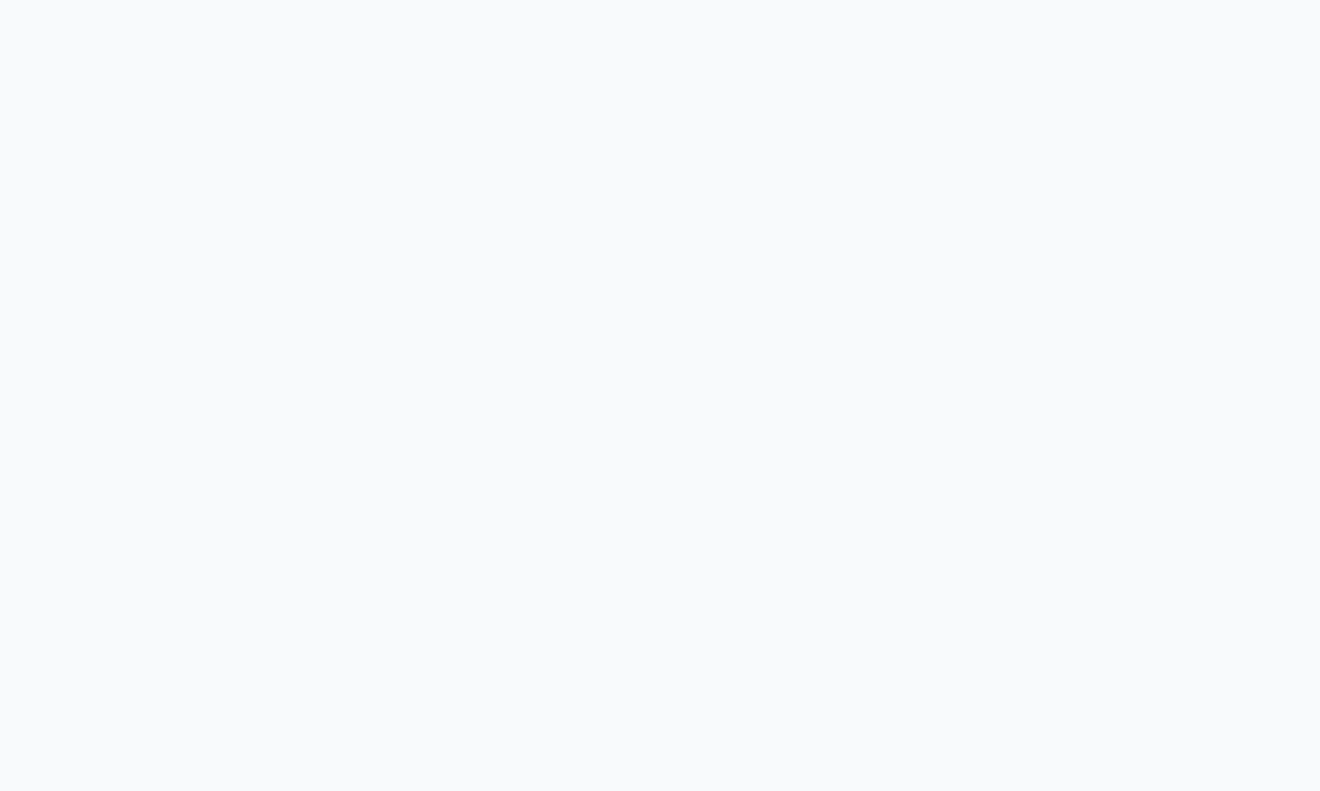 scroll, scrollTop: 0, scrollLeft: 0, axis: both 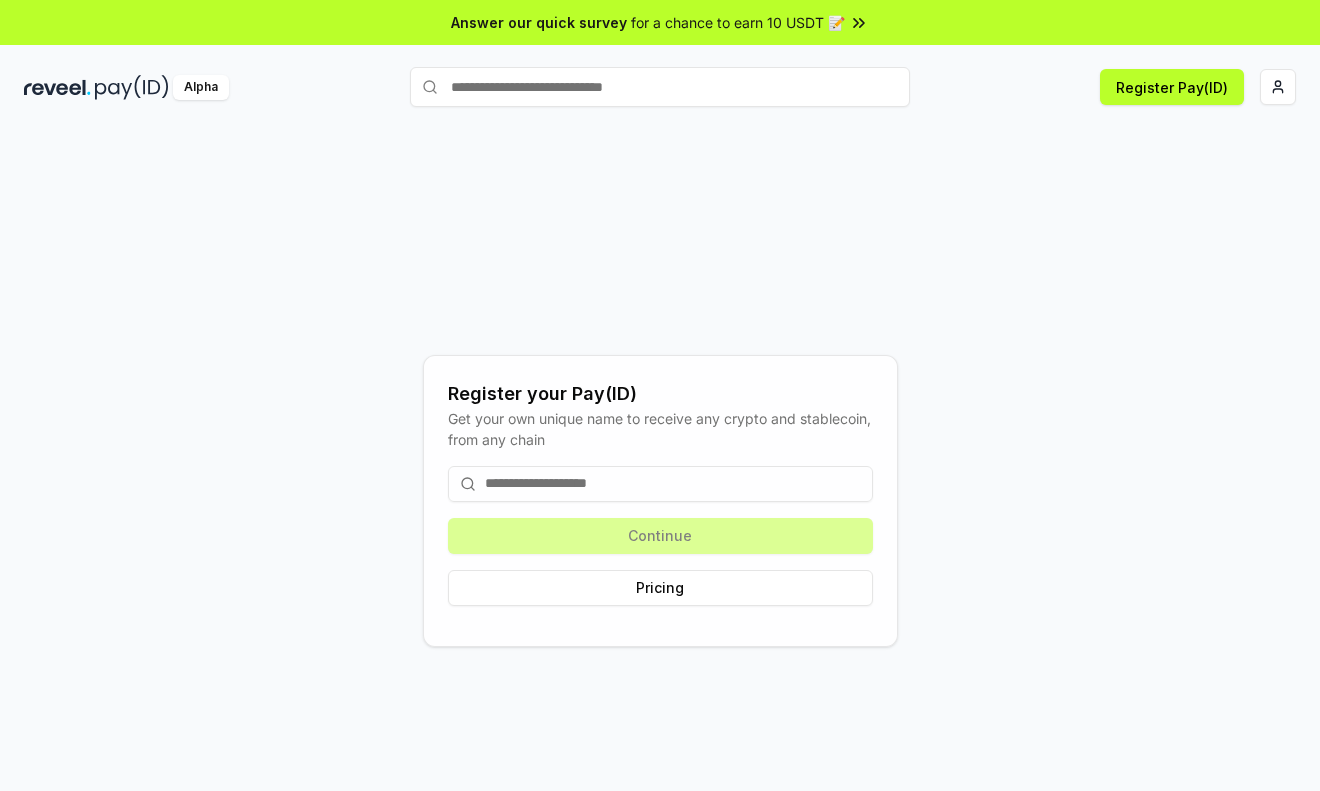 type on "*" 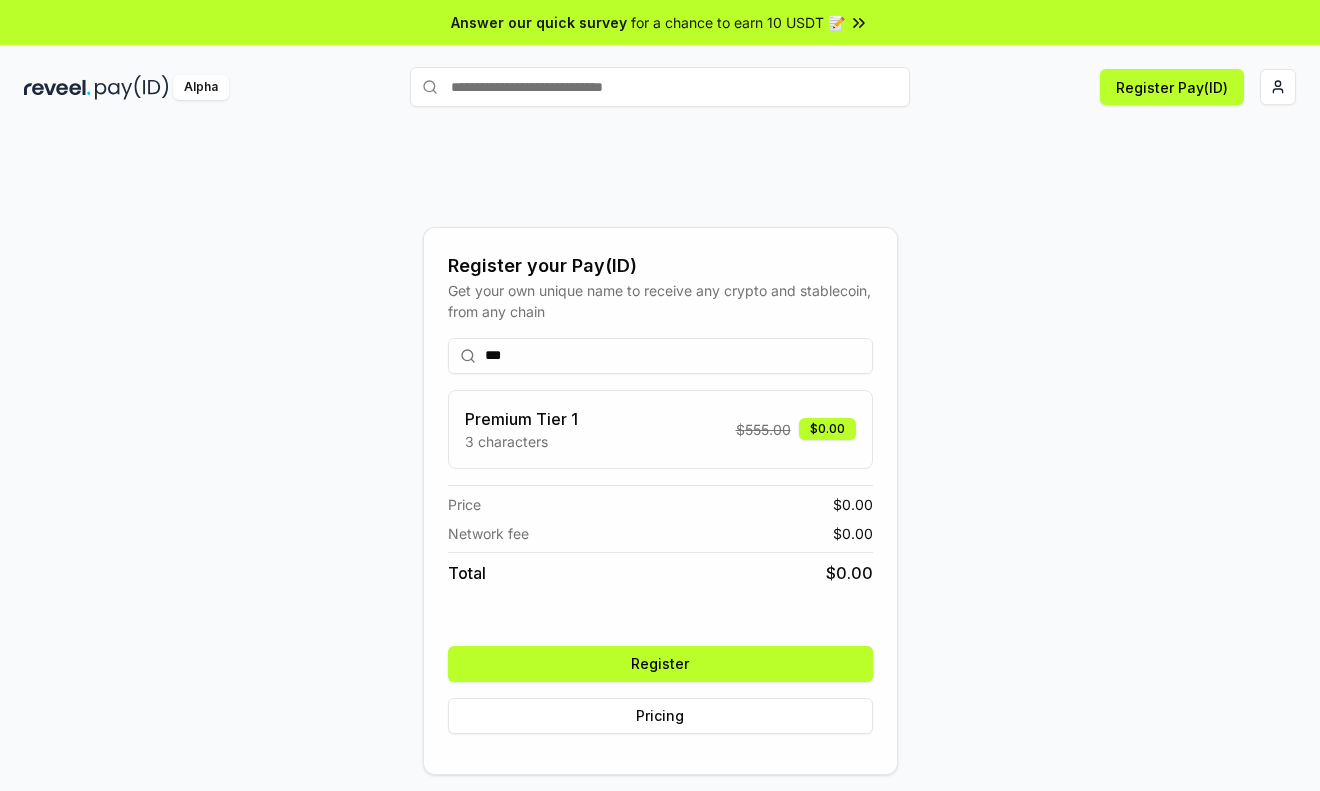 click on "Register your Pay(ID) Get your own unique name to receive any crypto and stablecoin, from any chain *** Premium Tier 1 3 characters $ 555.00 $0.00 Price $ 0.00 Network fee $ 0.00 Total $ 0.00 Register Pricing" at bounding box center (660, 500) 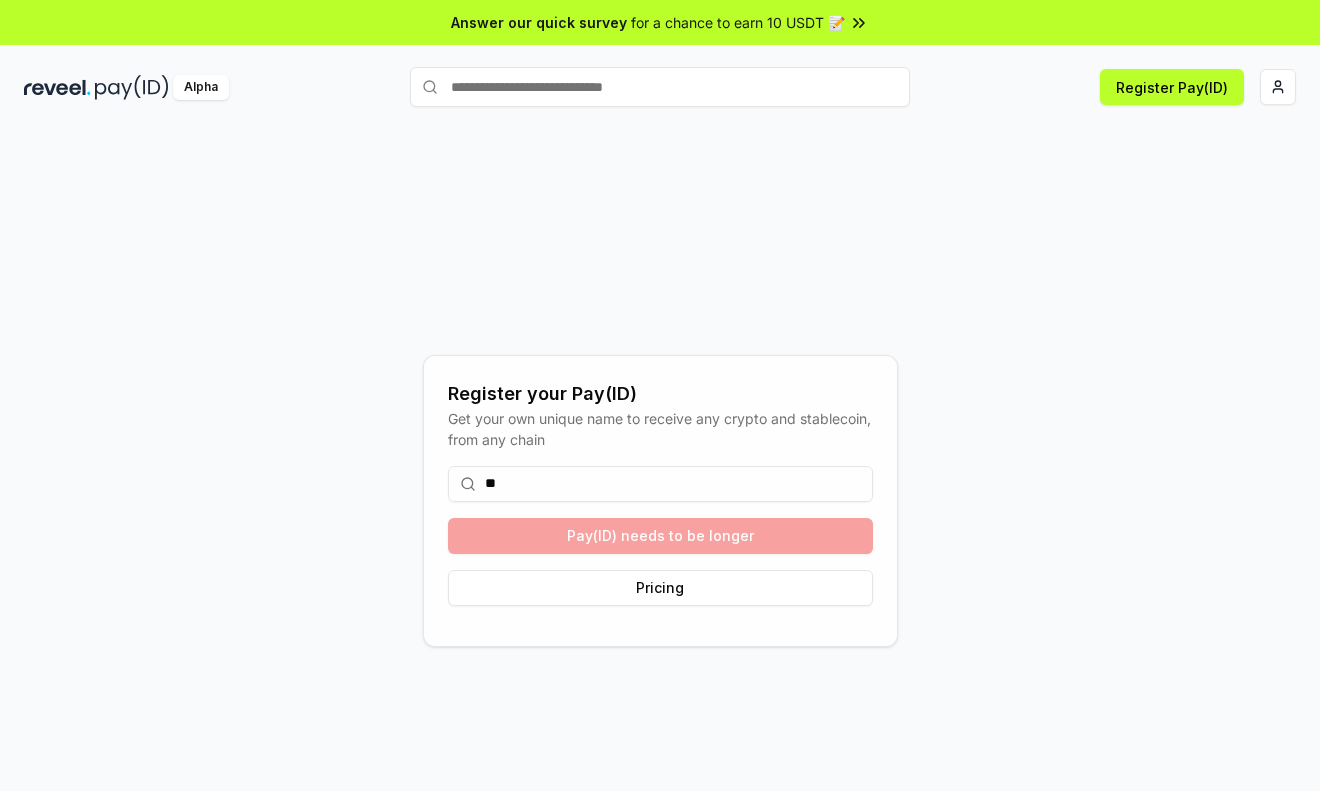 click on "Register your Pay(ID) Get your own unique name to receive any crypto and stablecoin, from any chain ** Pay(ID) needs to be longer Pricing" at bounding box center (660, 500) 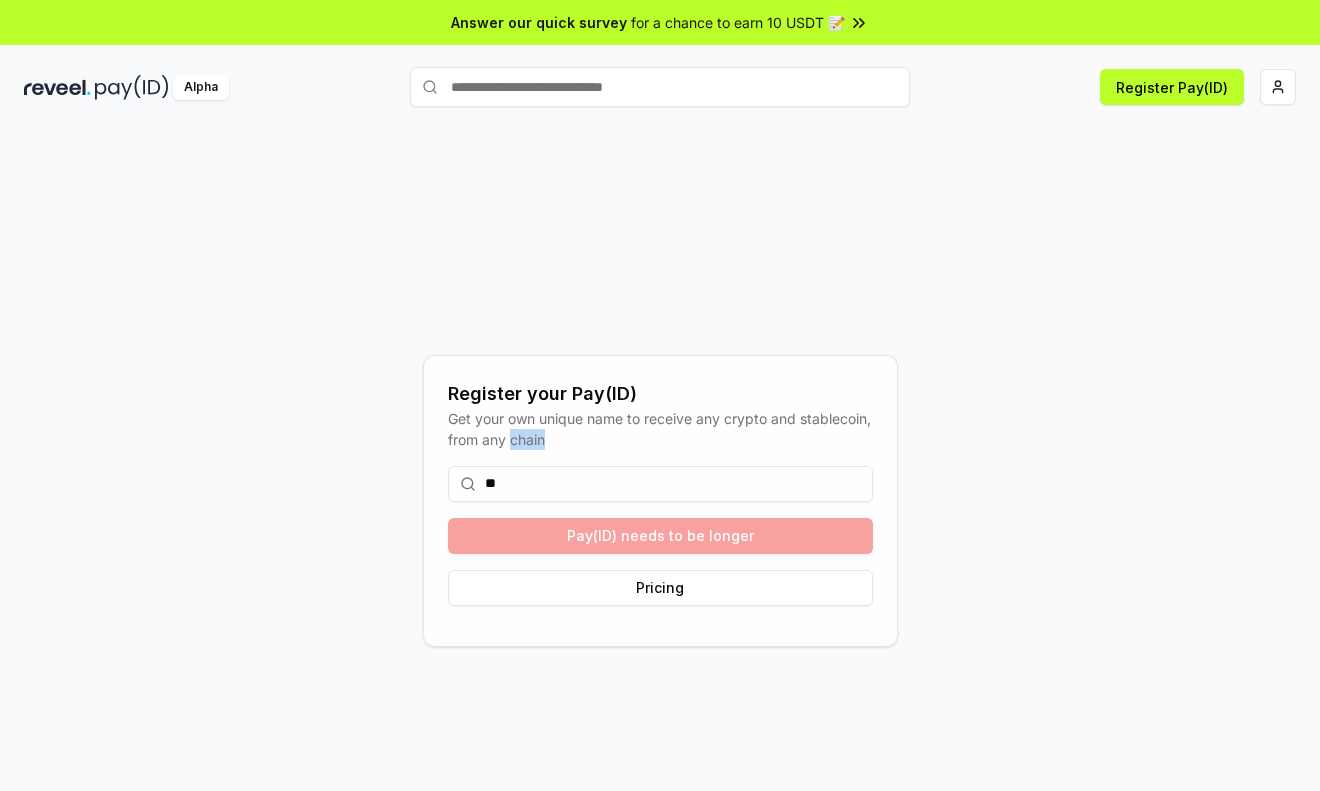 click on "Register your Pay(ID) Get your own unique name to receive any crypto and stablecoin, from any chain ** Pay(ID) needs to be longer Pricing" at bounding box center [660, 500] 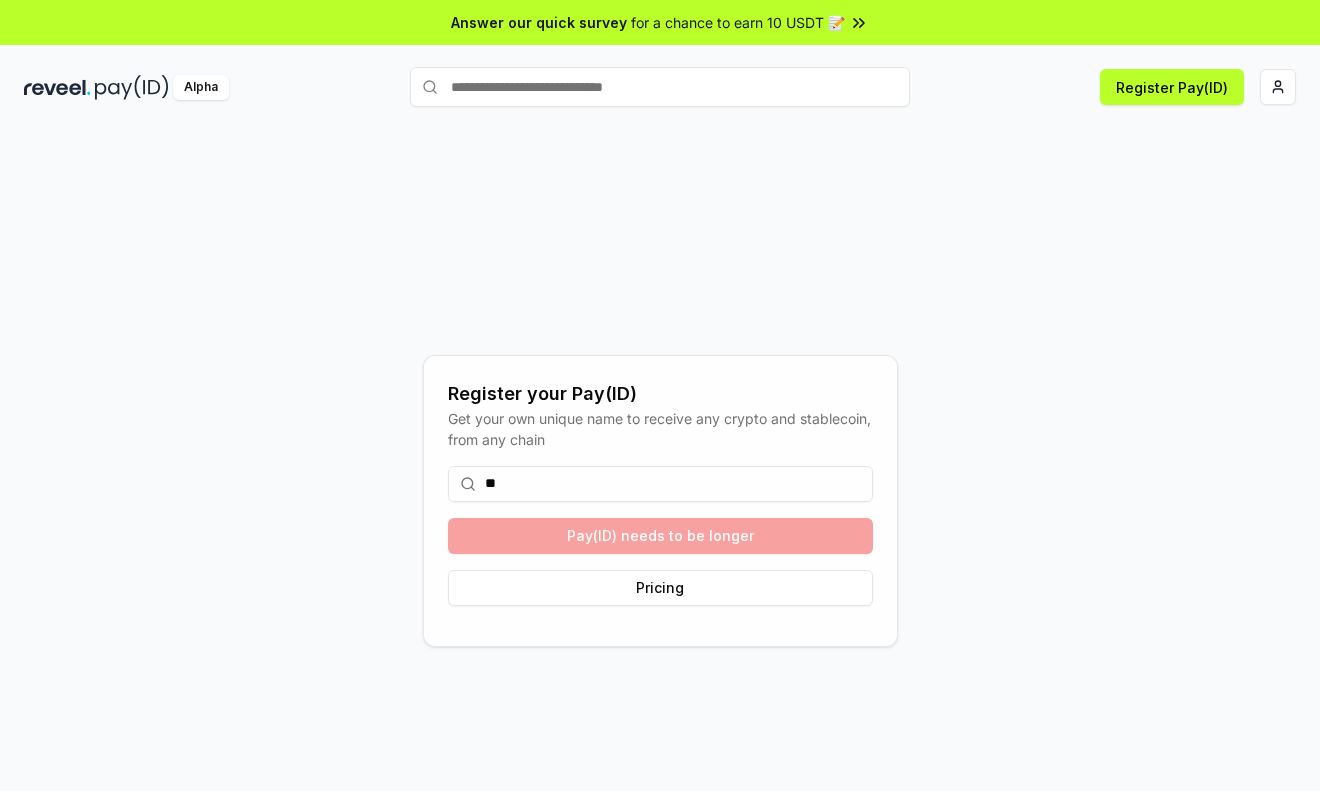 drag, startPoint x: 375, startPoint y: 483, endPoint x: 527, endPoint y: 489, distance: 152.11838 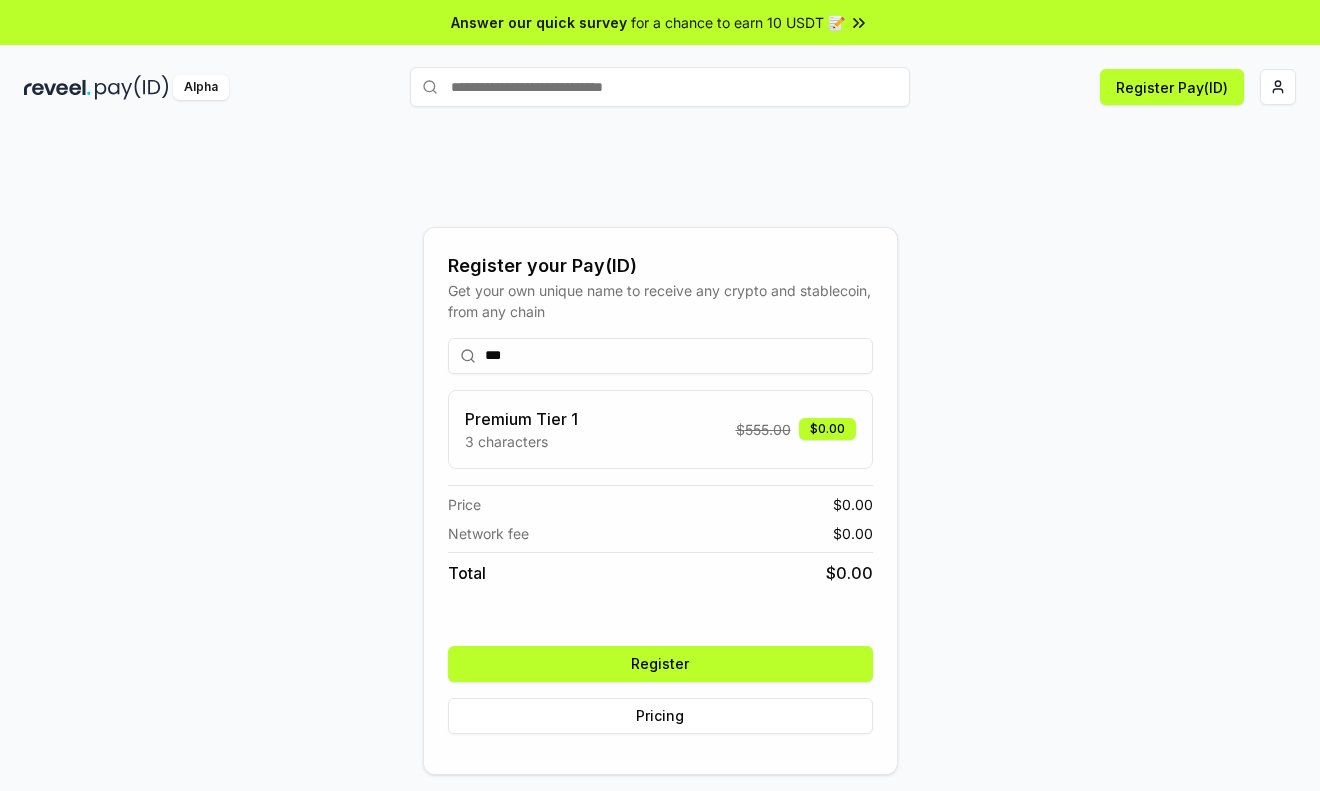 type on "***" 